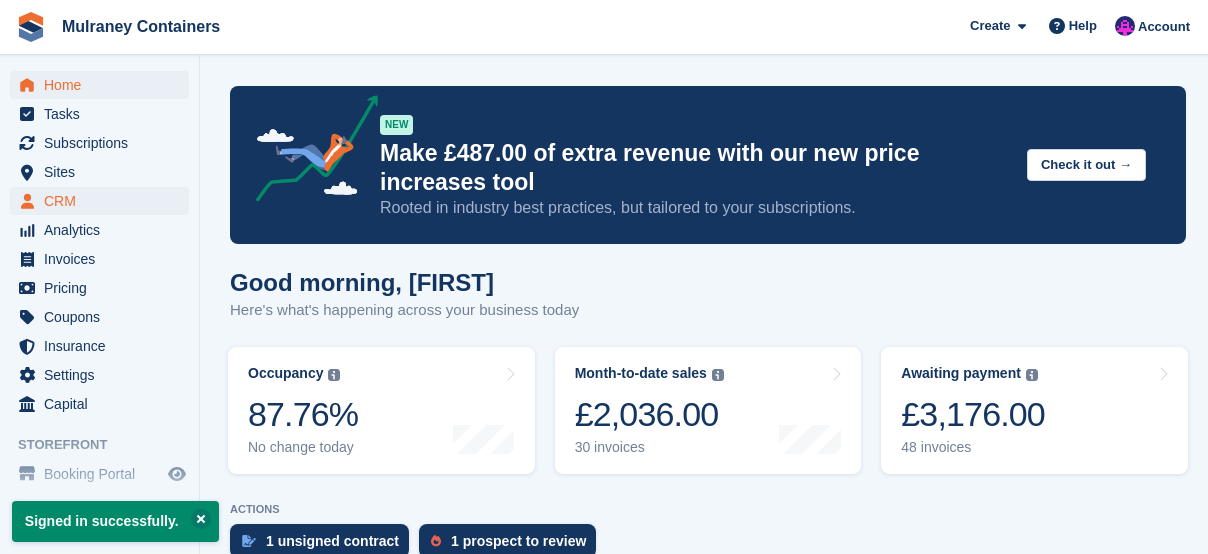 scroll, scrollTop: 0, scrollLeft: 0, axis: both 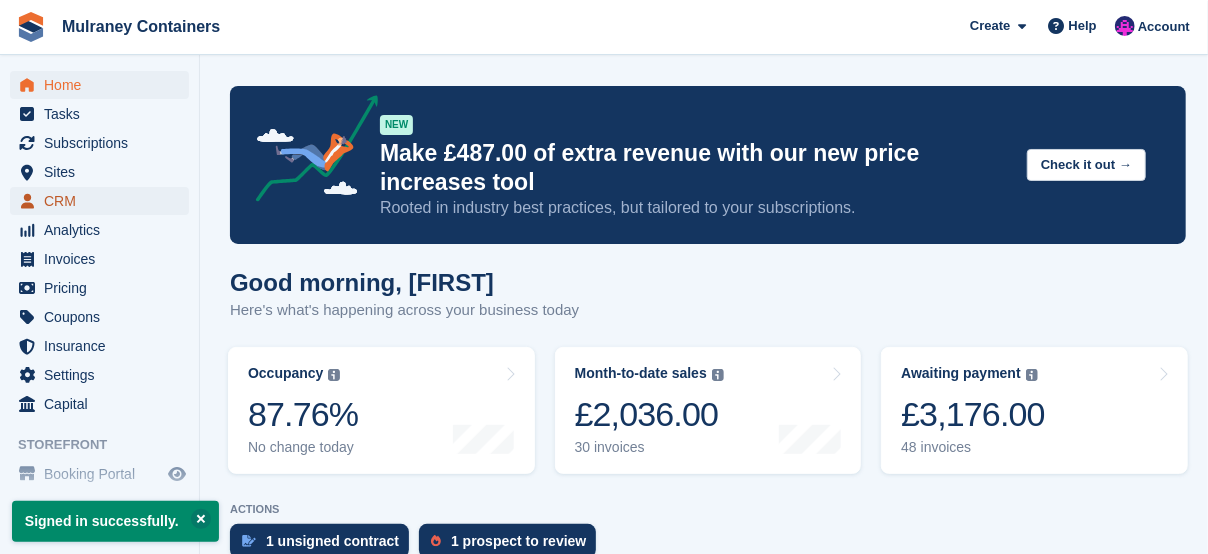 click on "CRM" at bounding box center (104, 201) 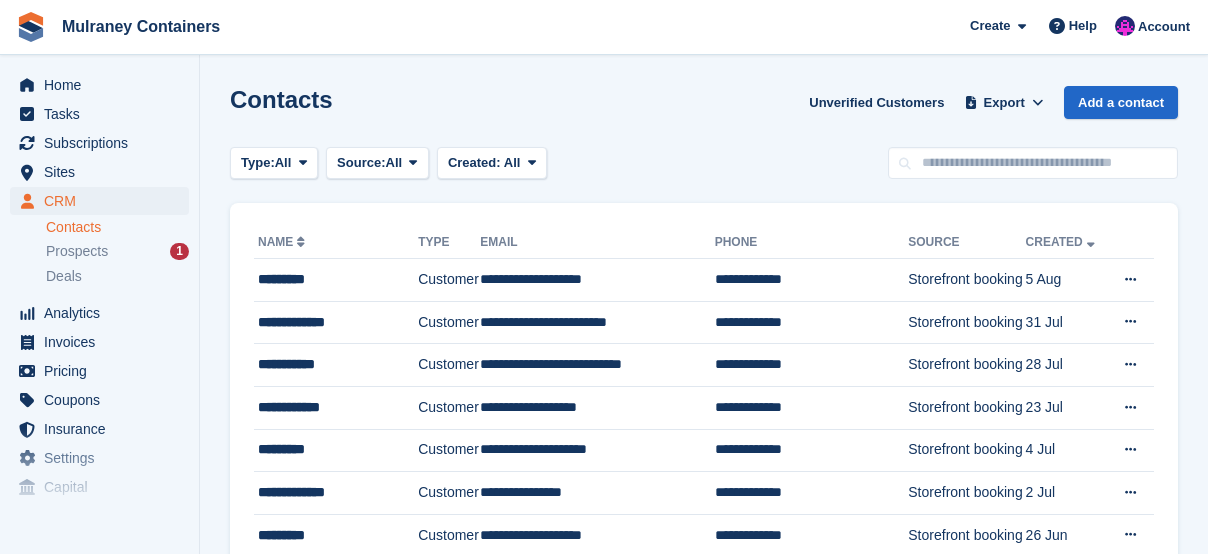 scroll, scrollTop: 0, scrollLeft: 0, axis: both 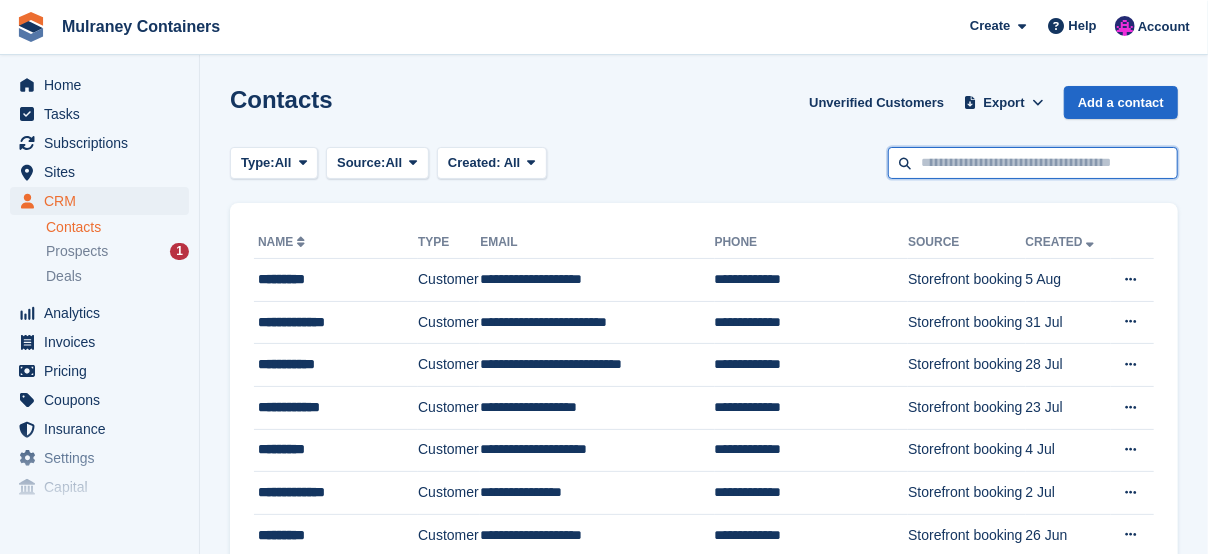 click at bounding box center (1033, 163) 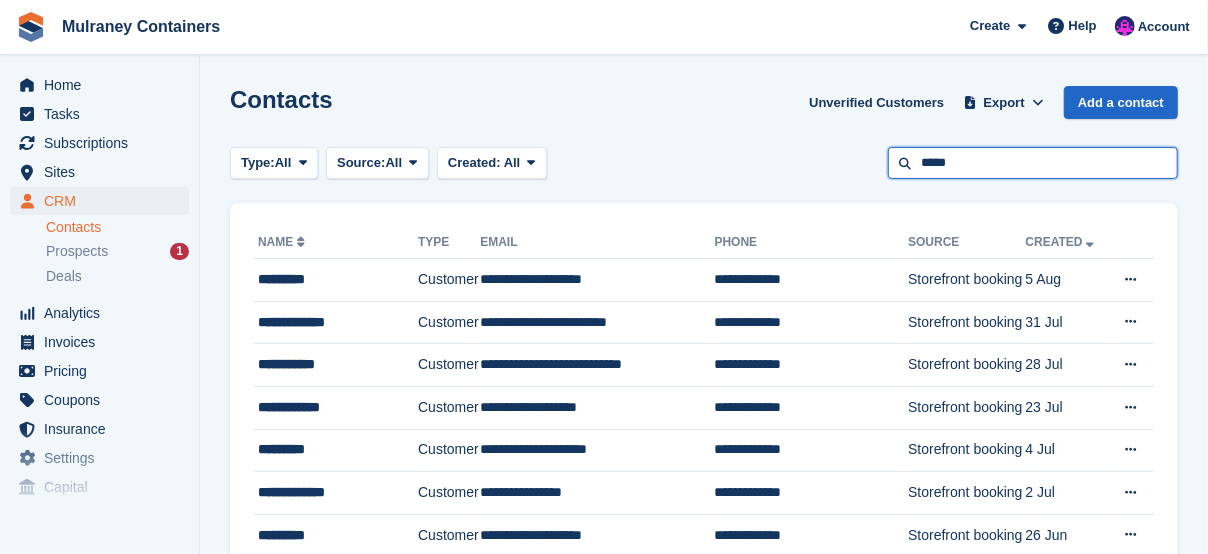 type on "*****" 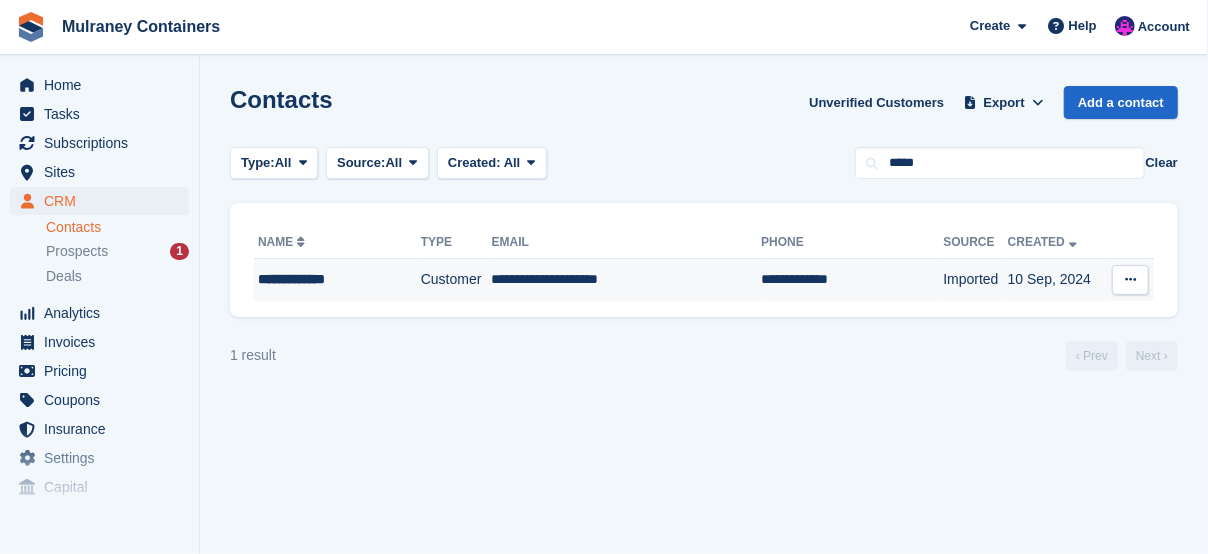 click on "Customer" at bounding box center (456, 280) 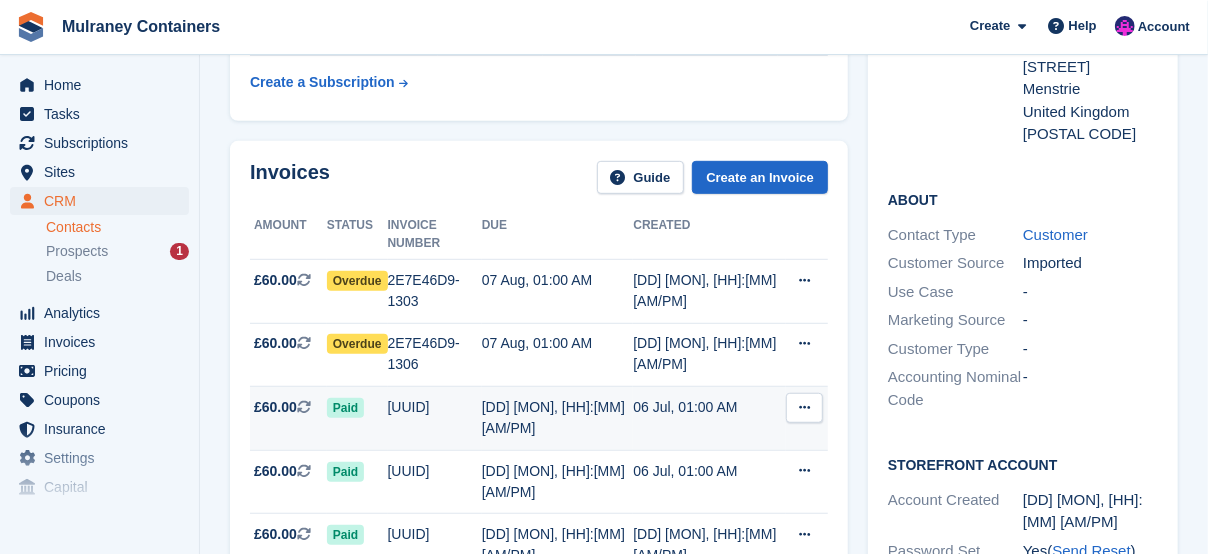 scroll, scrollTop: 500, scrollLeft: 0, axis: vertical 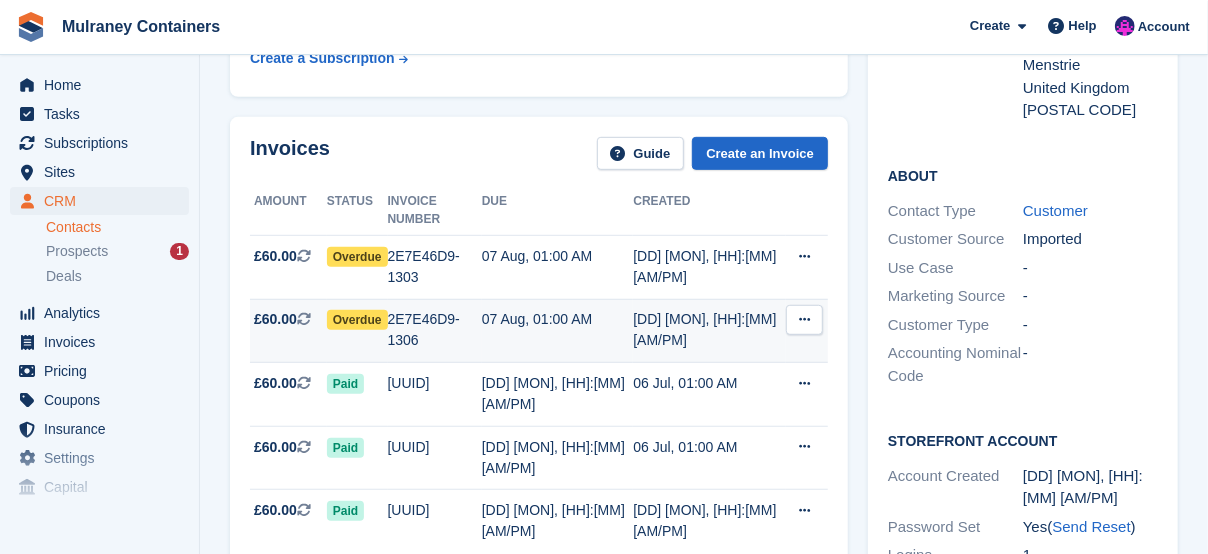 click on "Overdue" at bounding box center [357, 320] 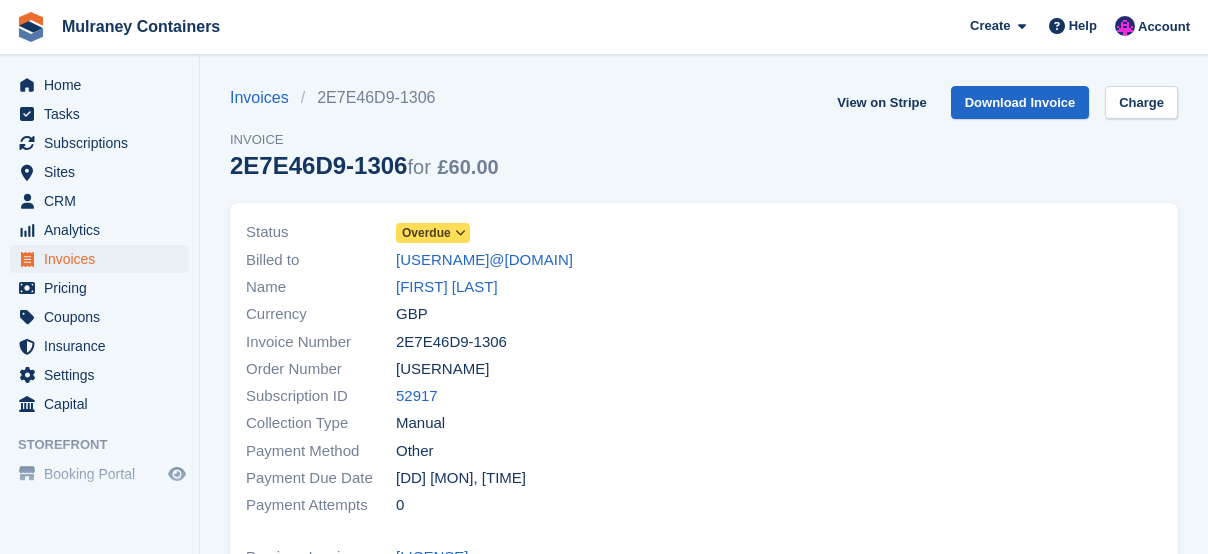 scroll, scrollTop: 0, scrollLeft: 0, axis: both 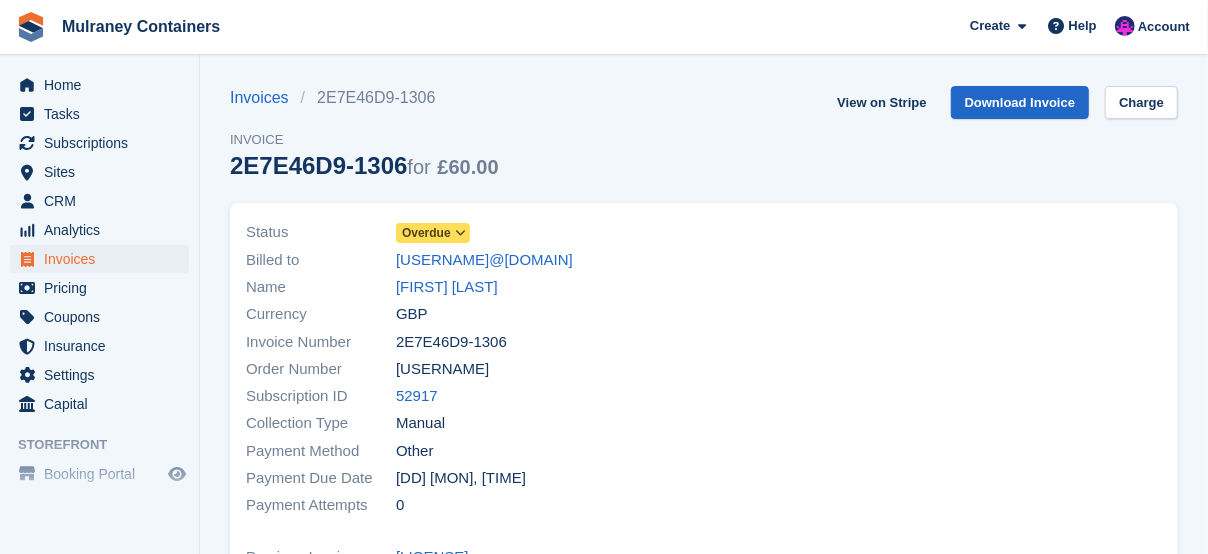 click on "Overdue" at bounding box center [426, 233] 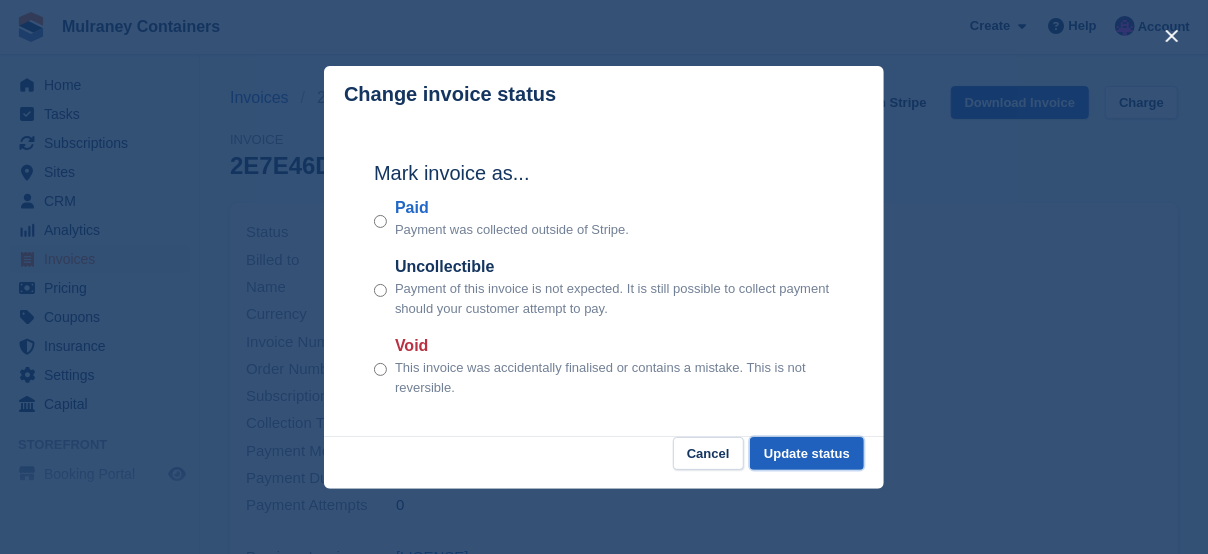 click on "Update status" at bounding box center [807, 453] 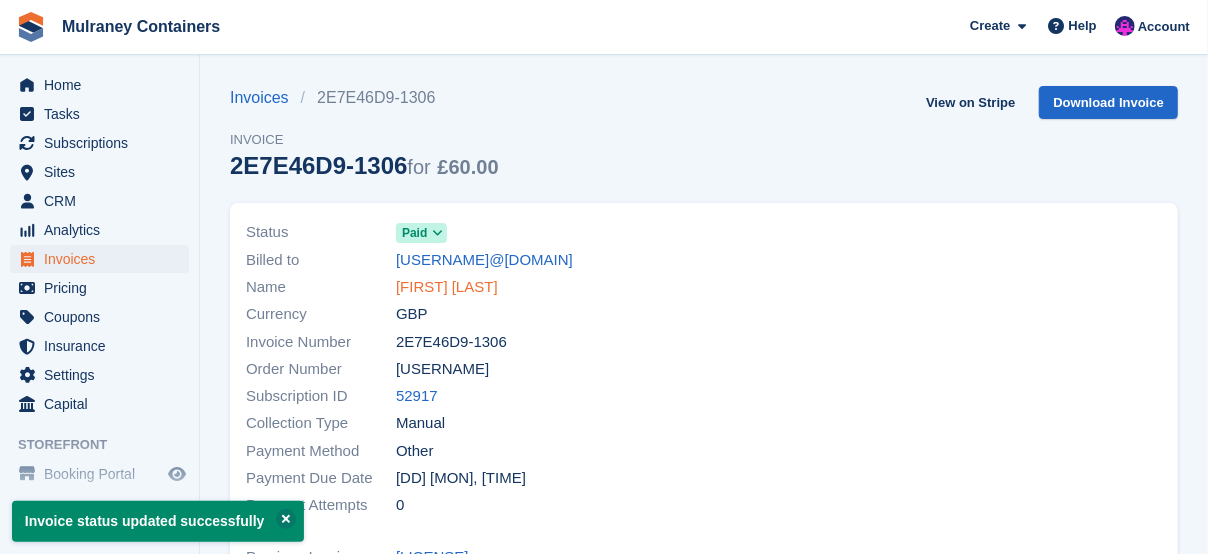 click on "[NAME] [LAST]" at bounding box center [447, 287] 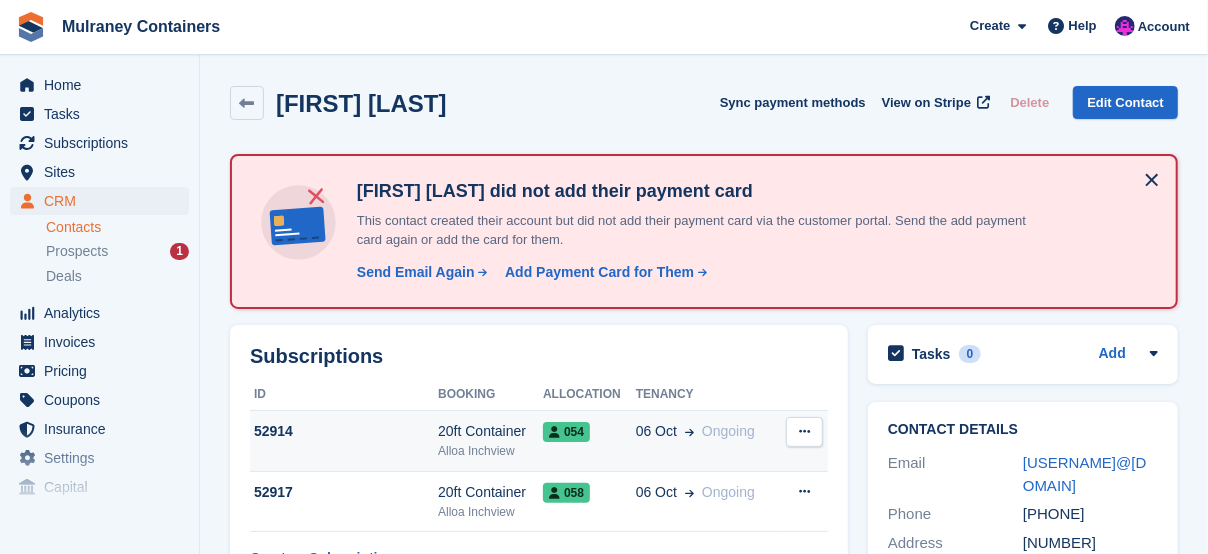 scroll, scrollTop: 300, scrollLeft: 0, axis: vertical 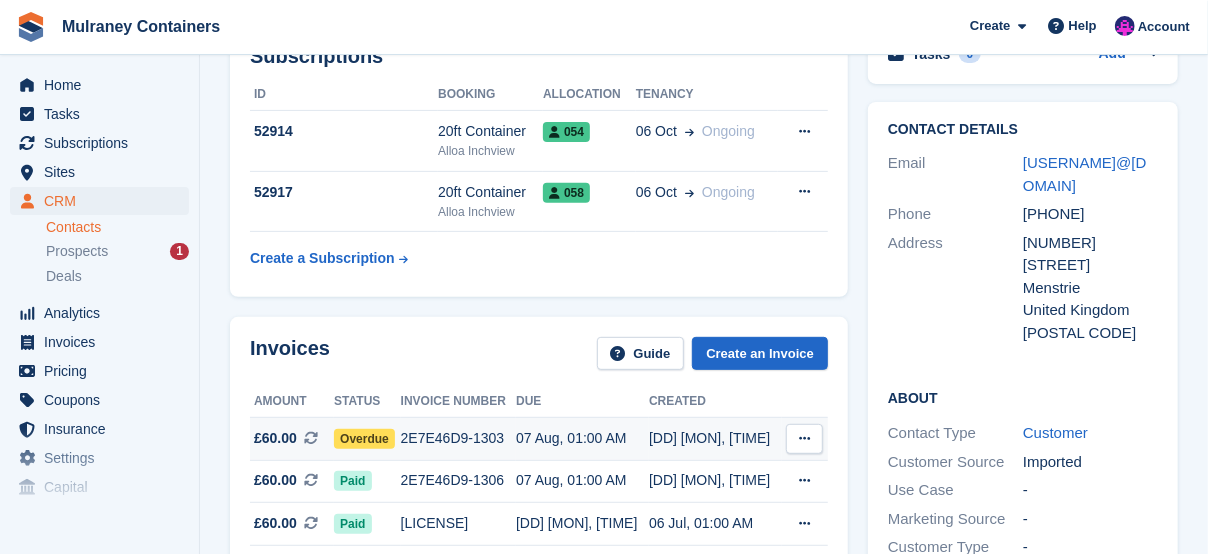 click on "Overdue" at bounding box center (364, 439) 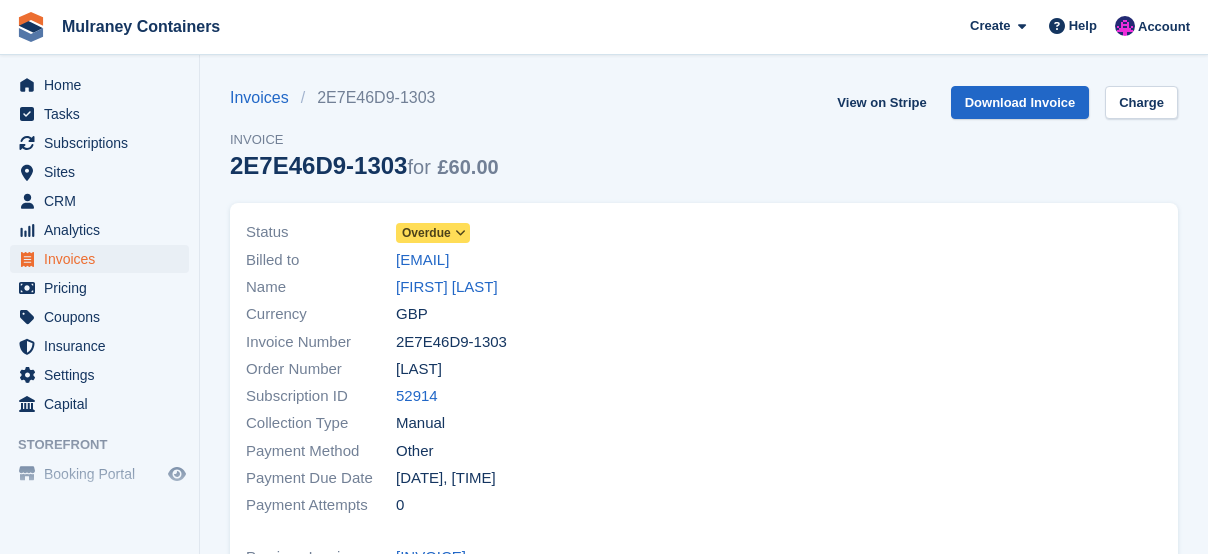 scroll, scrollTop: 0, scrollLeft: 0, axis: both 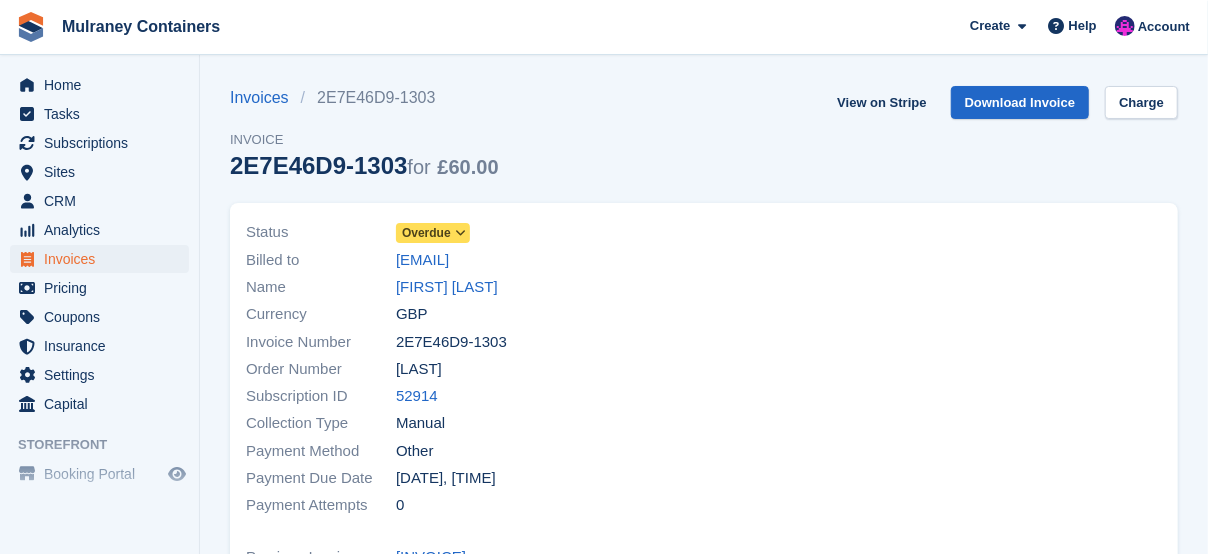 click on "Overdue" at bounding box center [426, 233] 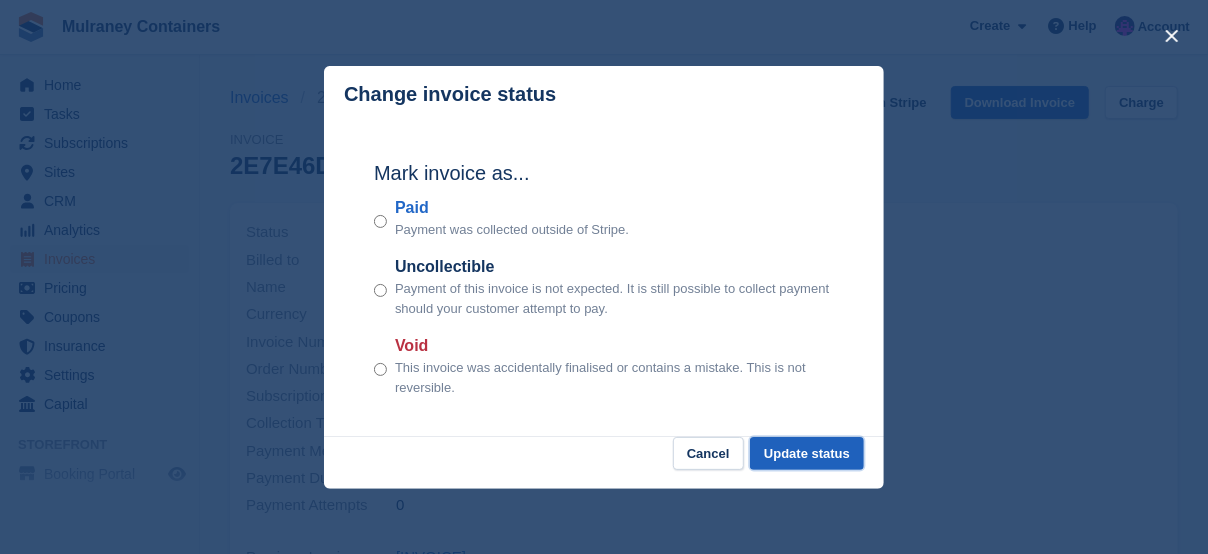click on "Update status" at bounding box center (807, 453) 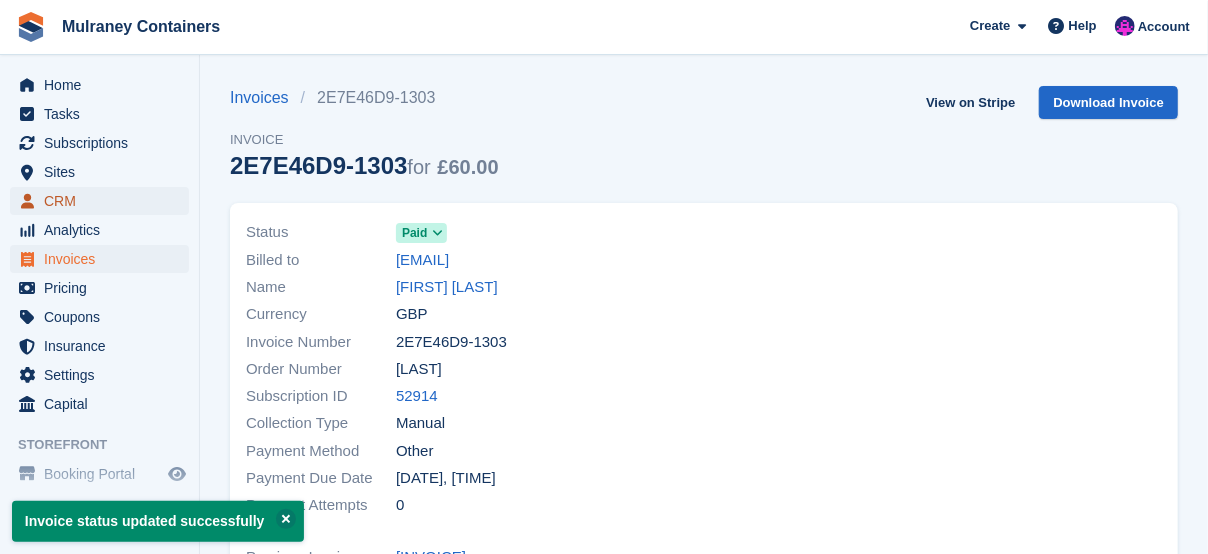 click on "CRM" at bounding box center [104, 201] 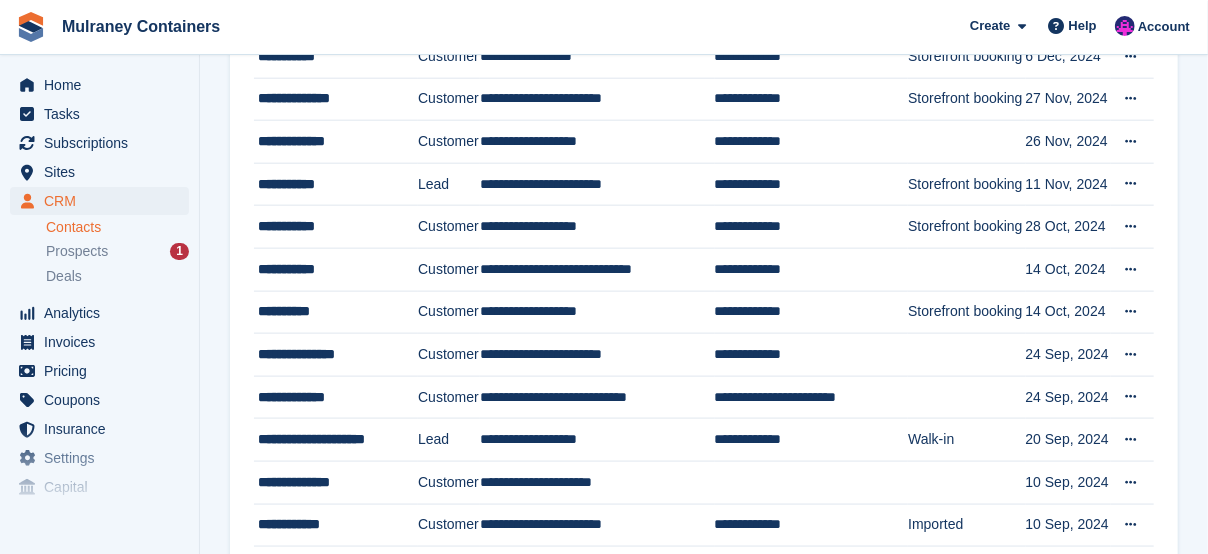 scroll, scrollTop: 1100, scrollLeft: 0, axis: vertical 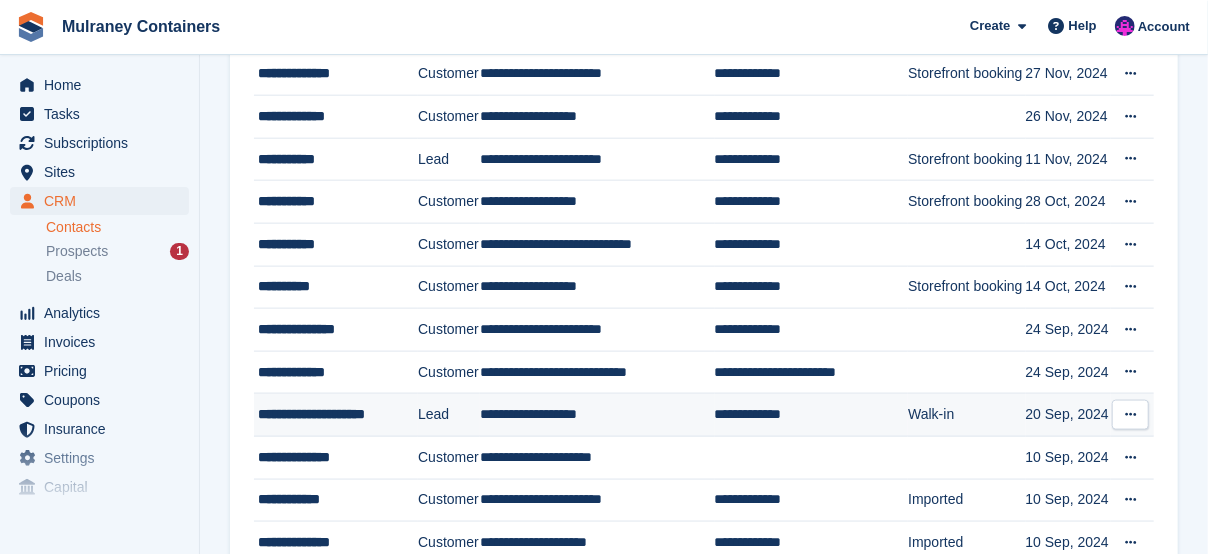 click on "**********" at bounding box center (597, 415) 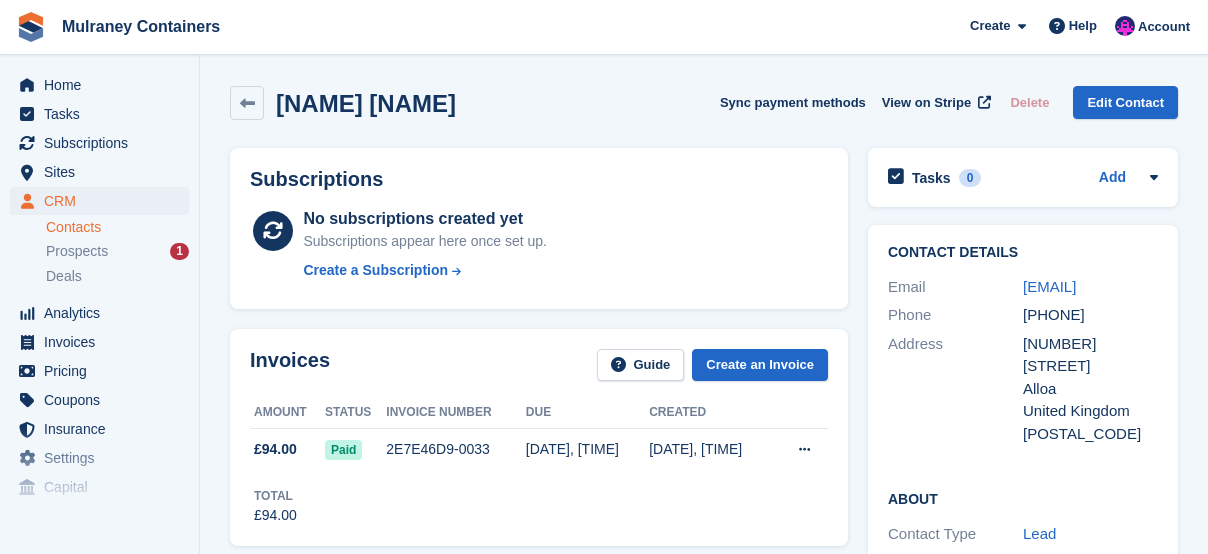 scroll, scrollTop: 0, scrollLeft: 0, axis: both 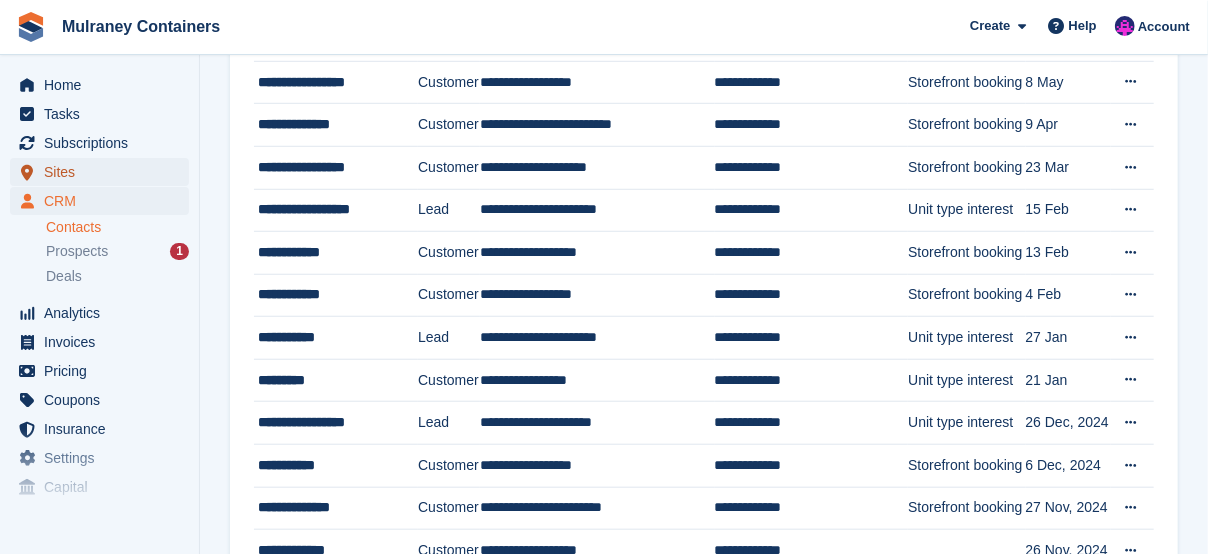 click on "Sites" at bounding box center [104, 172] 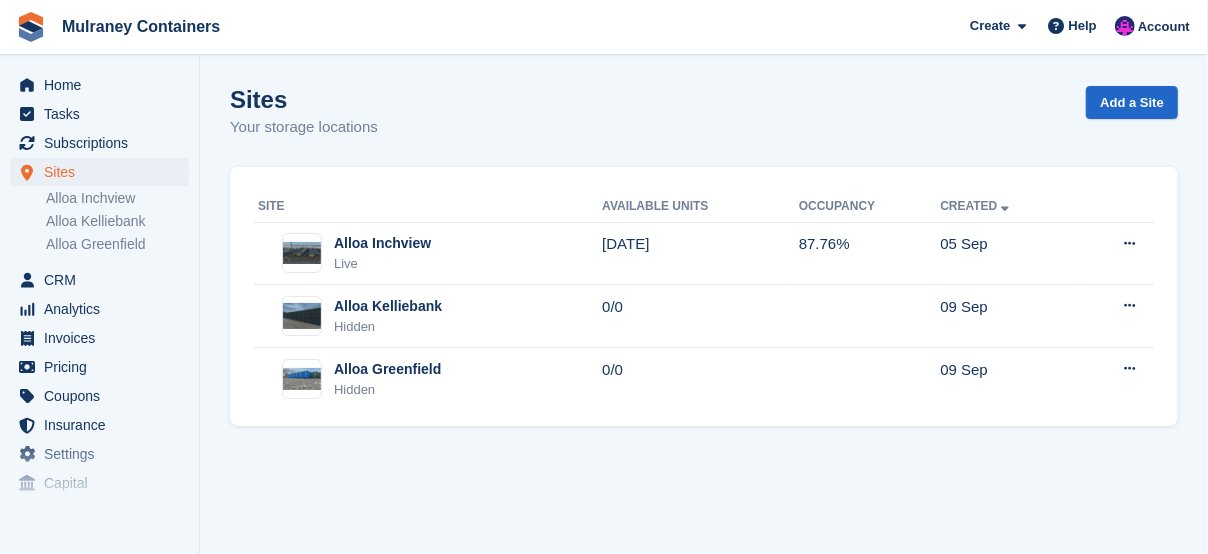 scroll, scrollTop: 0, scrollLeft: 0, axis: both 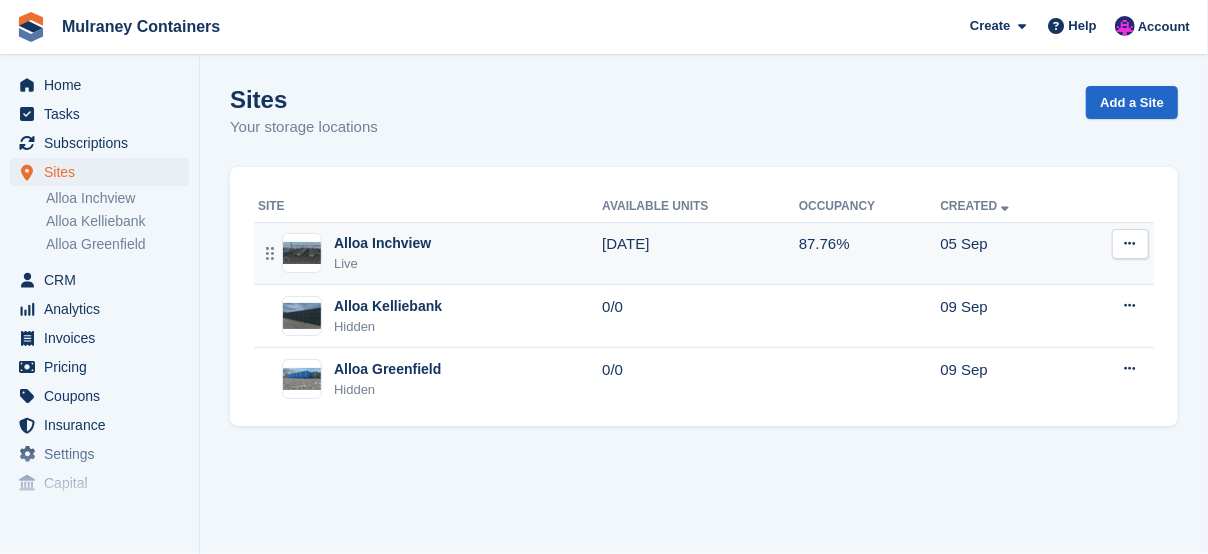 click on "Alloa Inchview" at bounding box center (382, 243) 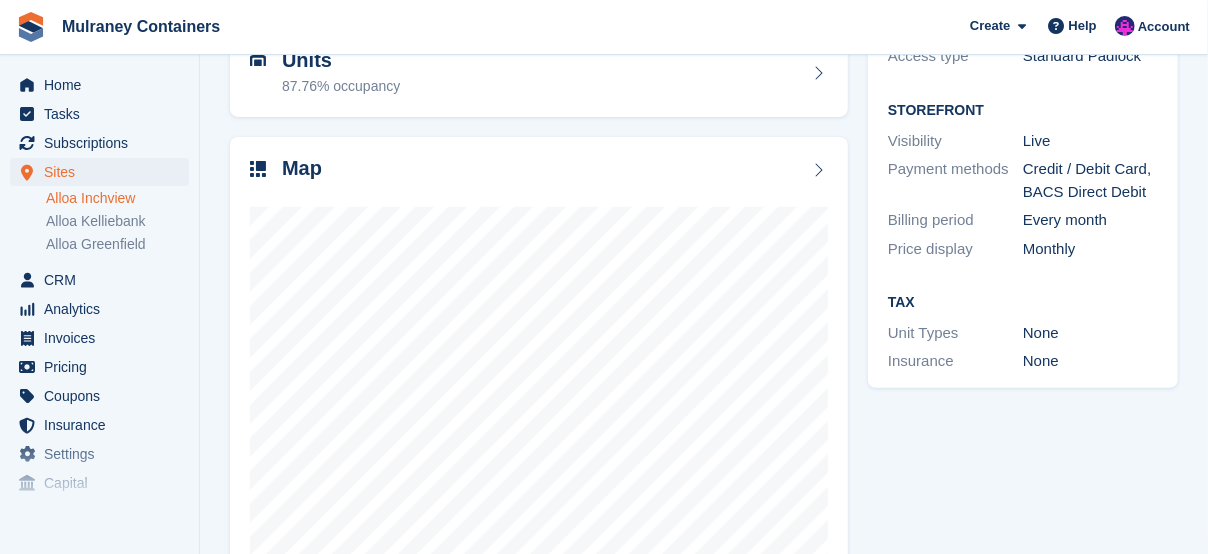 scroll, scrollTop: 298, scrollLeft: 0, axis: vertical 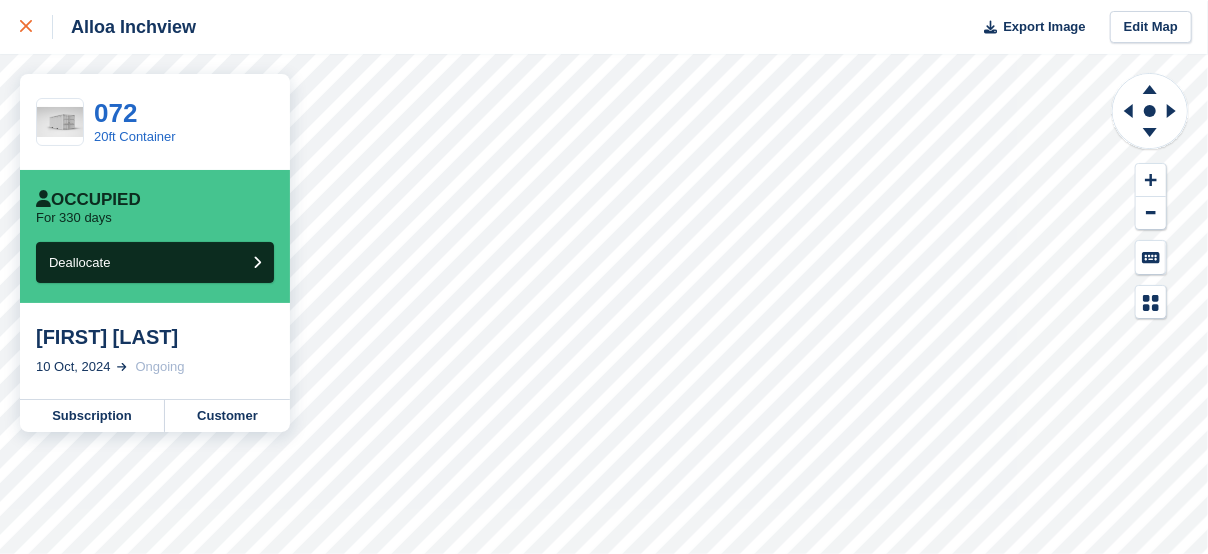 click at bounding box center (36, 27) 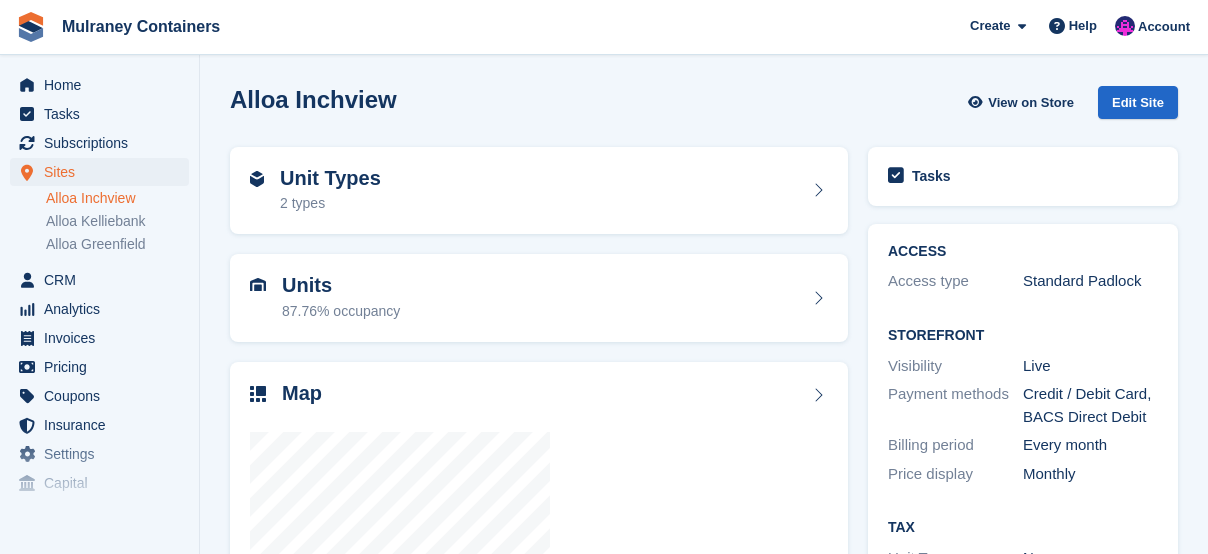 scroll, scrollTop: 0, scrollLeft: 0, axis: both 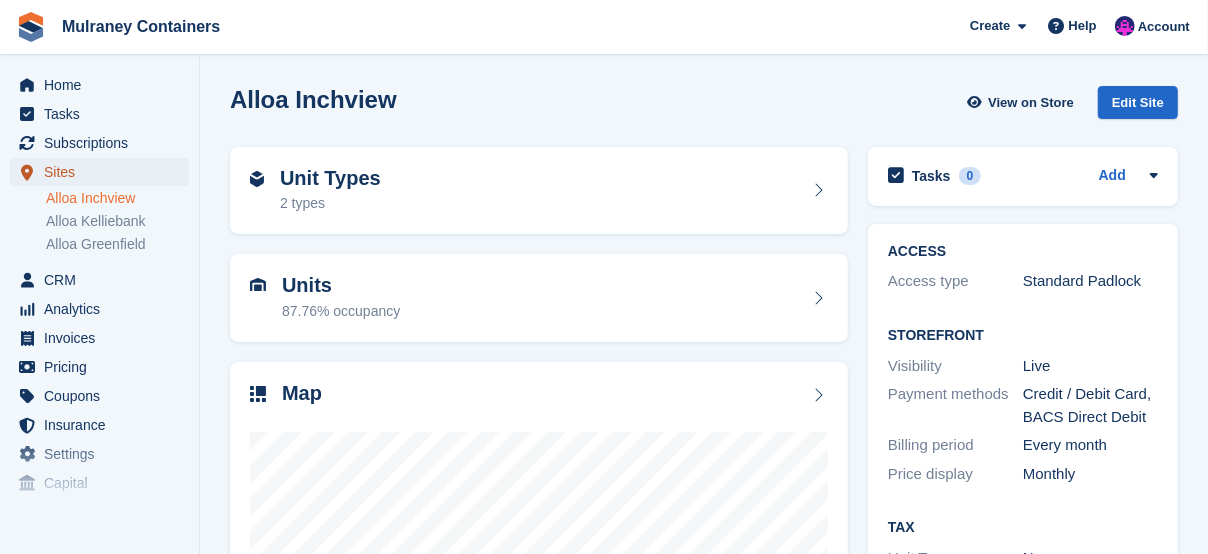 click on "Sites" at bounding box center [104, 172] 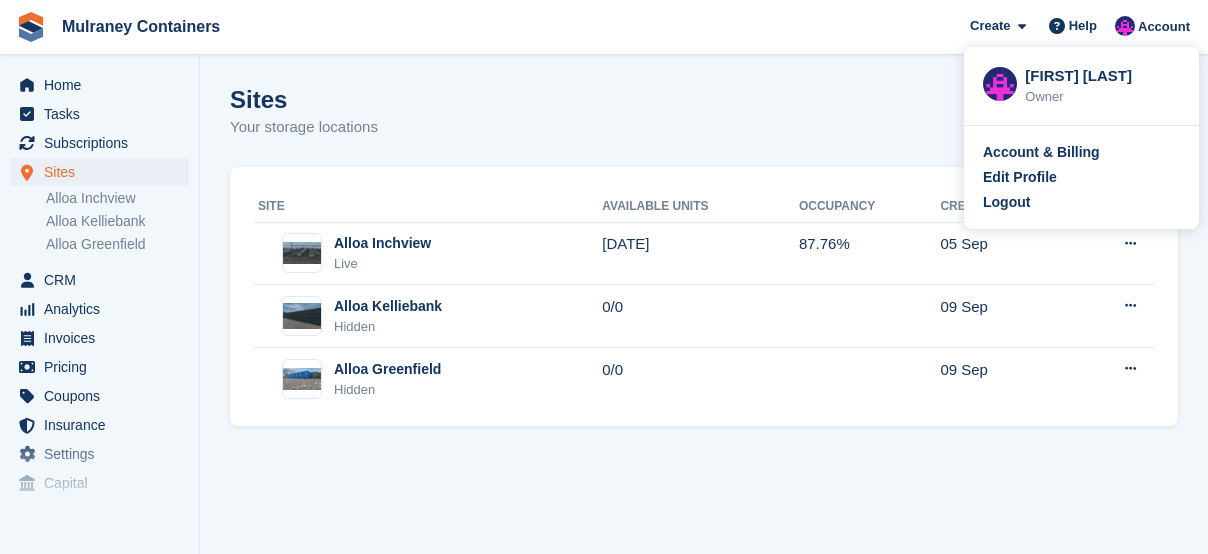 scroll, scrollTop: 0, scrollLeft: 0, axis: both 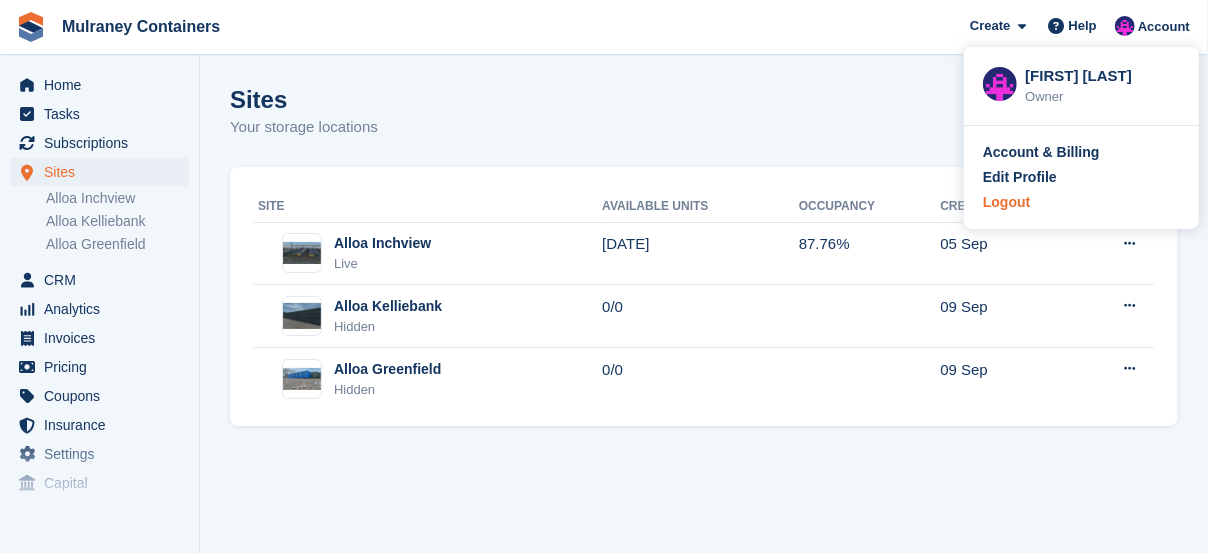 click on "Logout" at bounding box center (1006, 202) 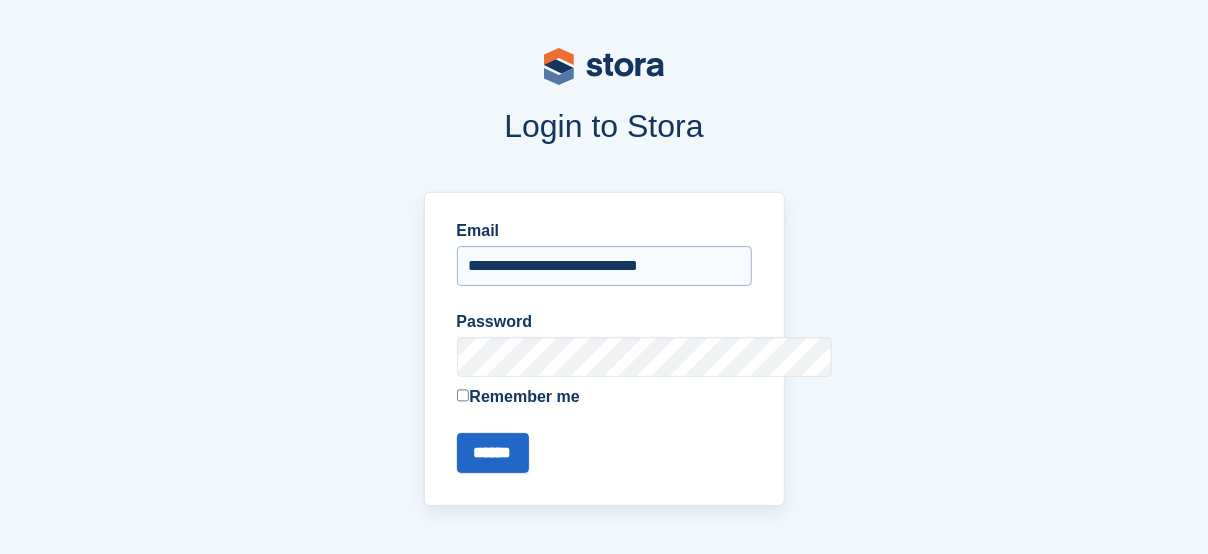 click on "**********" at bounding box center [604, 266] 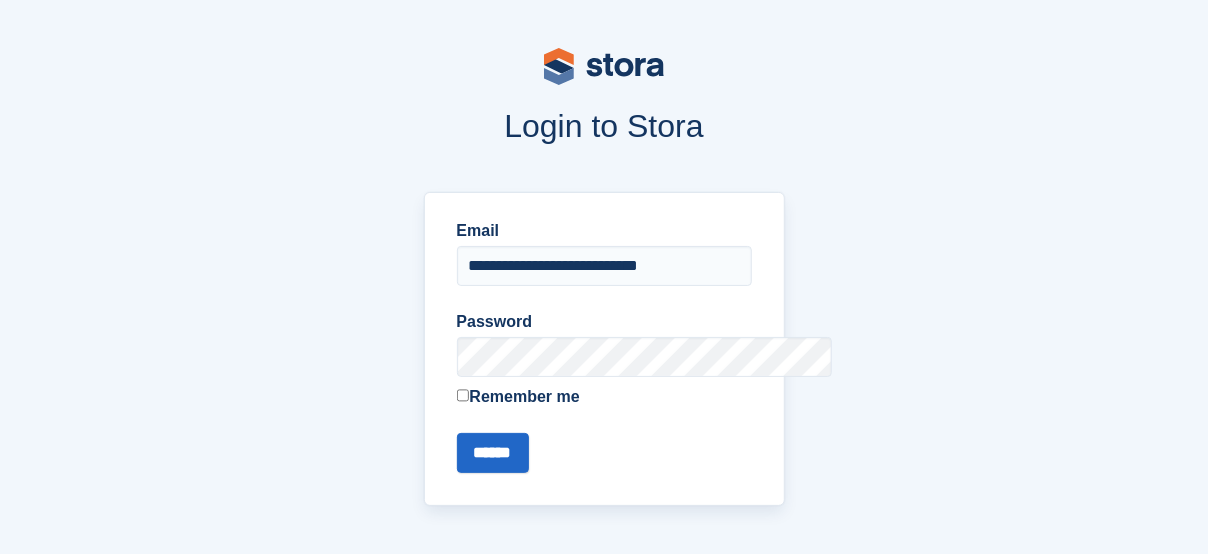 type on "**********" 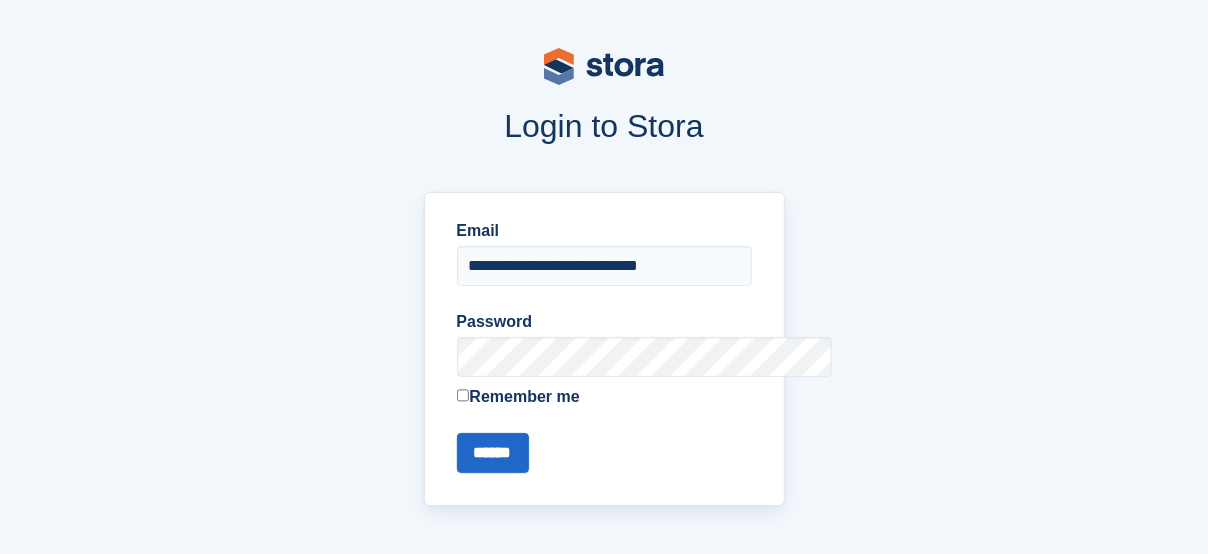 click on "******" at bounding box center (493, 453) 